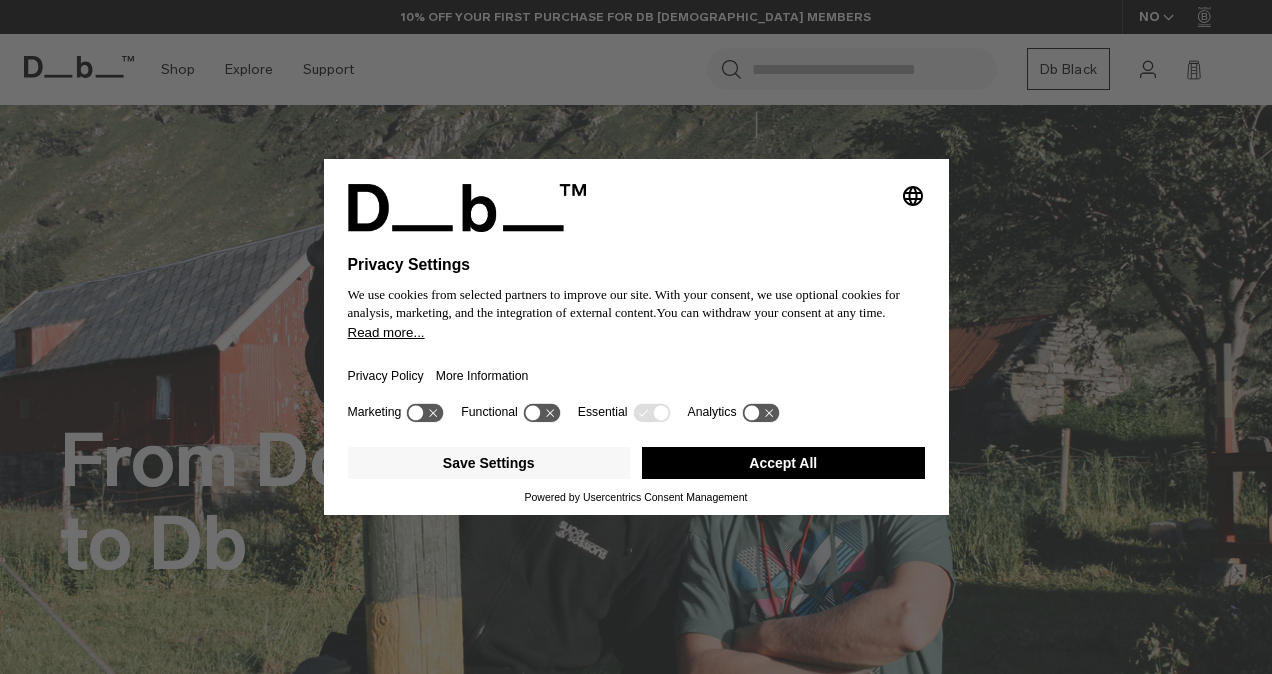 scroll, scrollTop: 0, scrollLeft: 0, axis: both 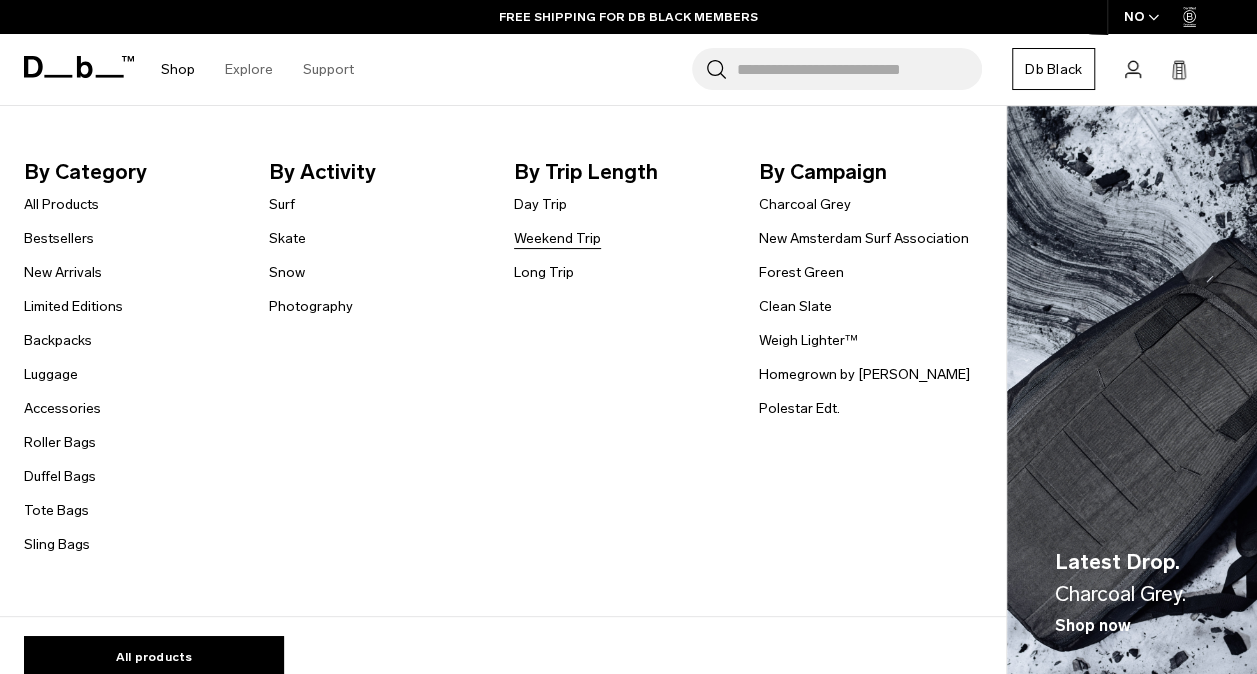 click on "Weekend Trip" at bounding box center (557, 238) 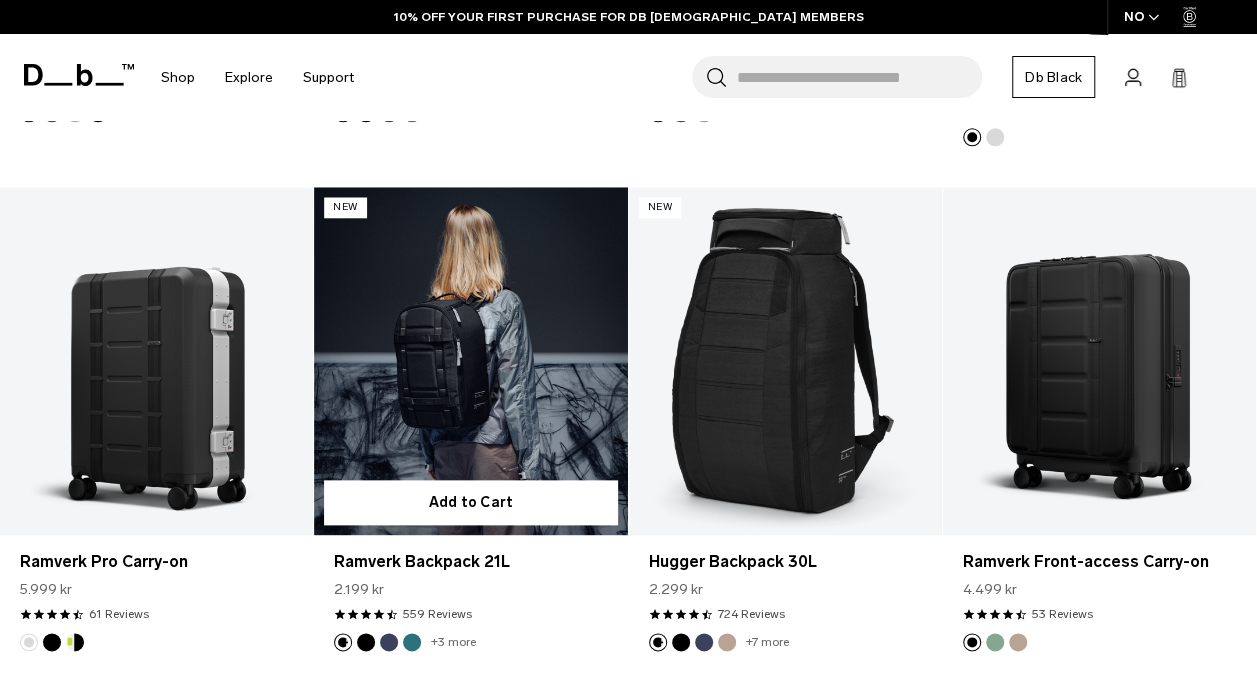 scroll, scrollTop: 0, scrollLeft: 0, axis: both 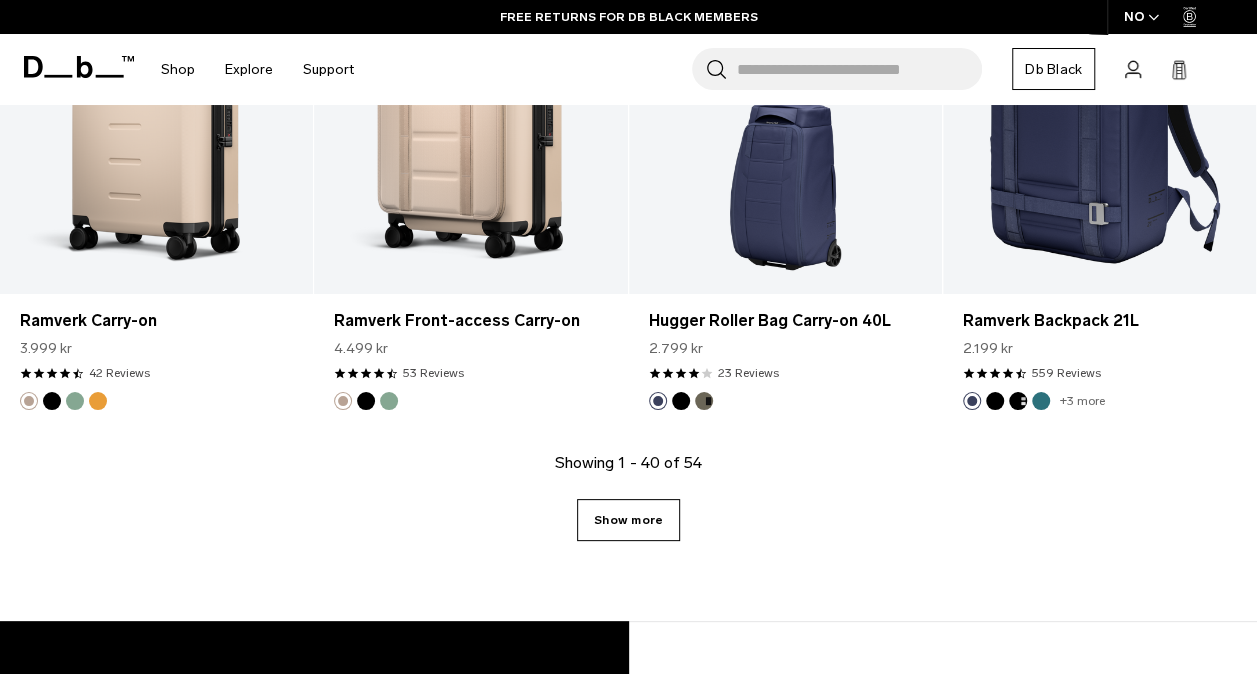 click on "Show more" at bounding box center [628, 520] 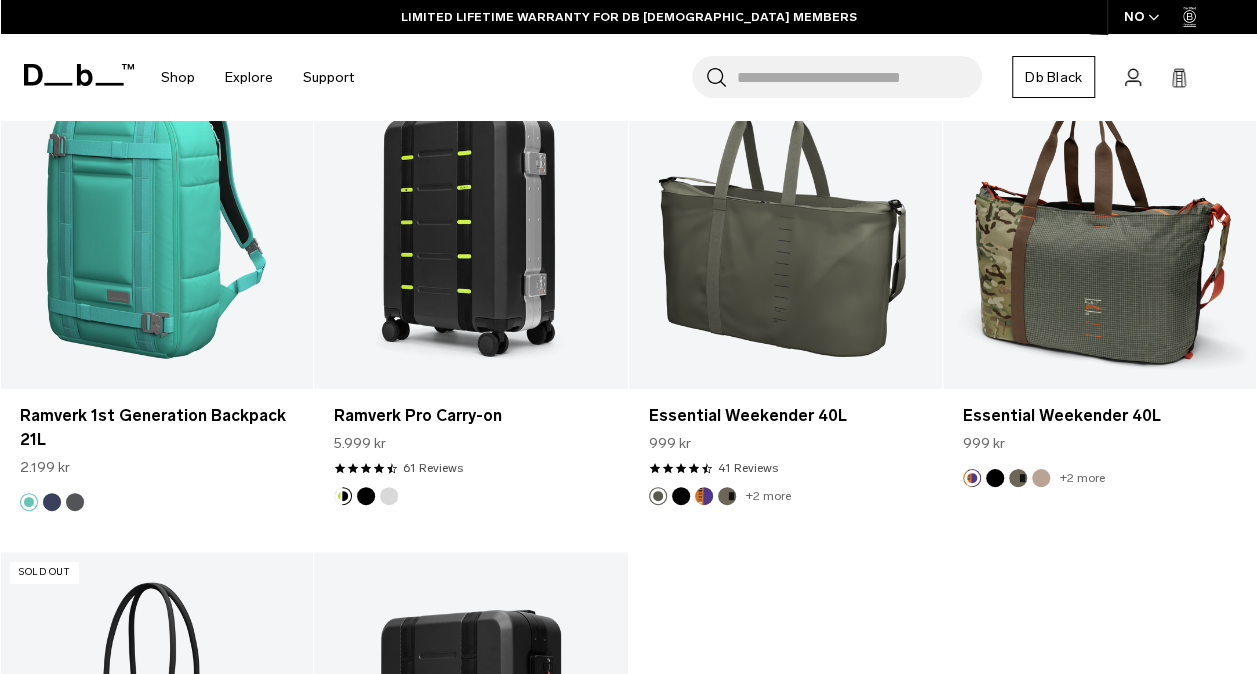 scroll, scrollTop: 6304, scrollLeft: 0, axis: vertical 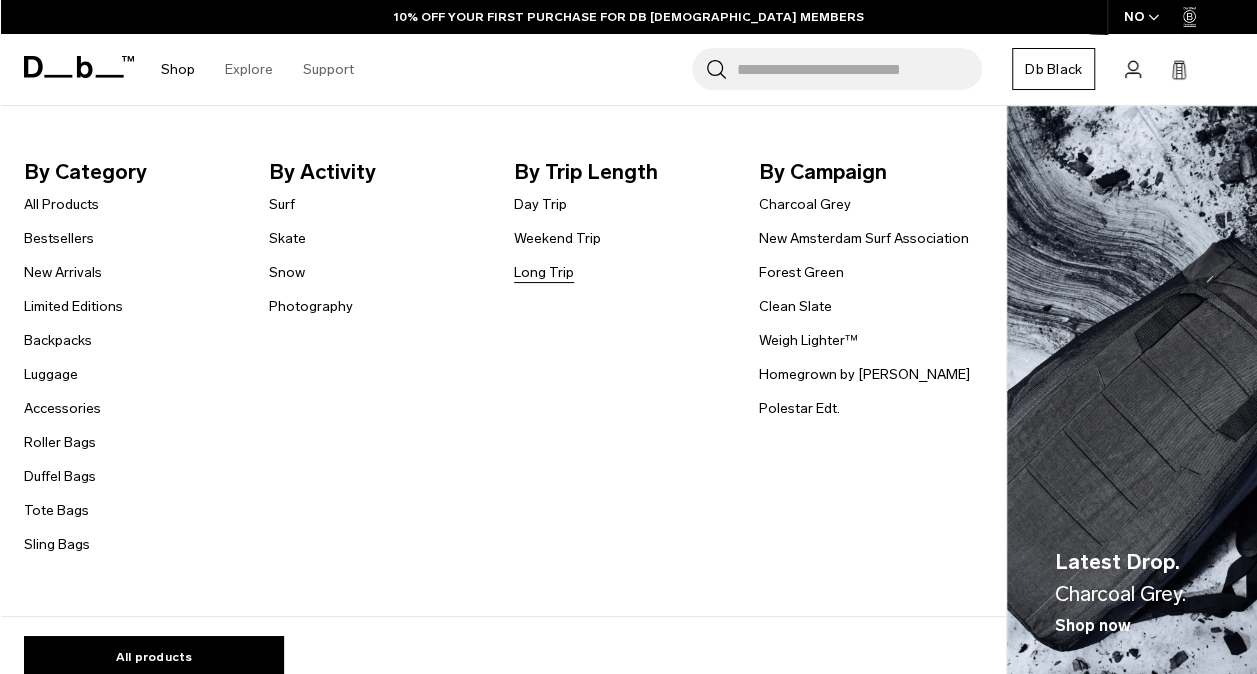 click on "Long Trip" at bounding box center [544, 272] 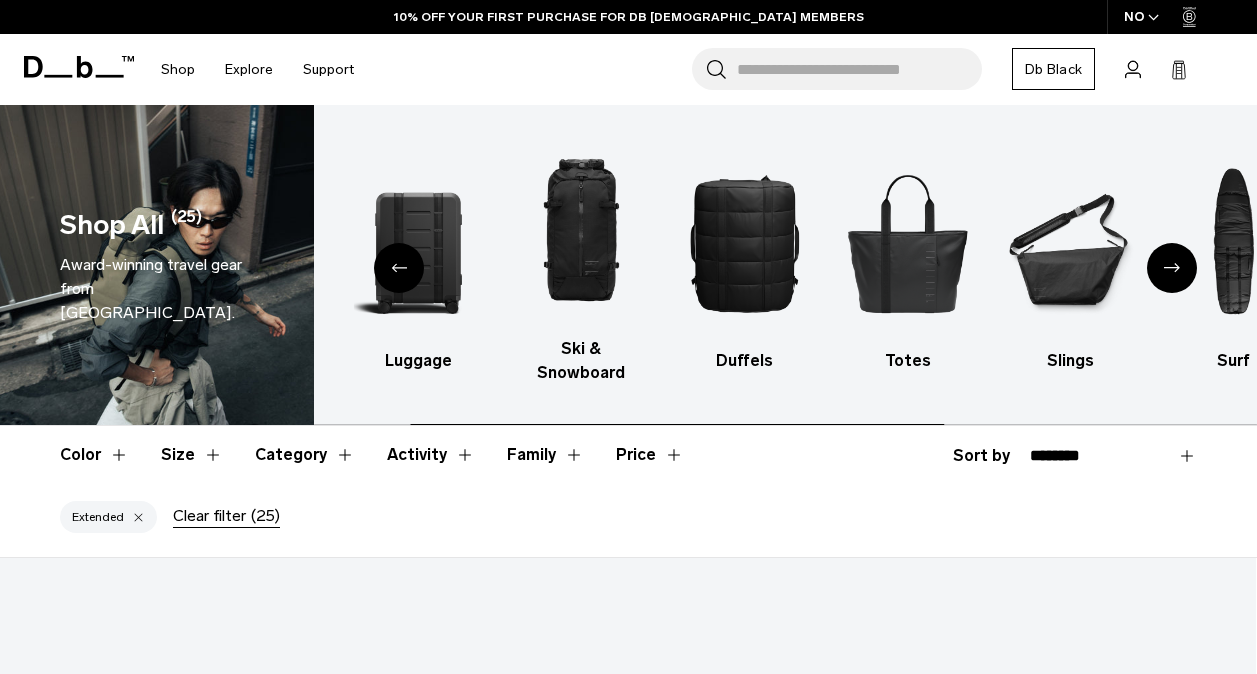 scroll, scrollTop: 0, scrollLeft: 0, axis: both 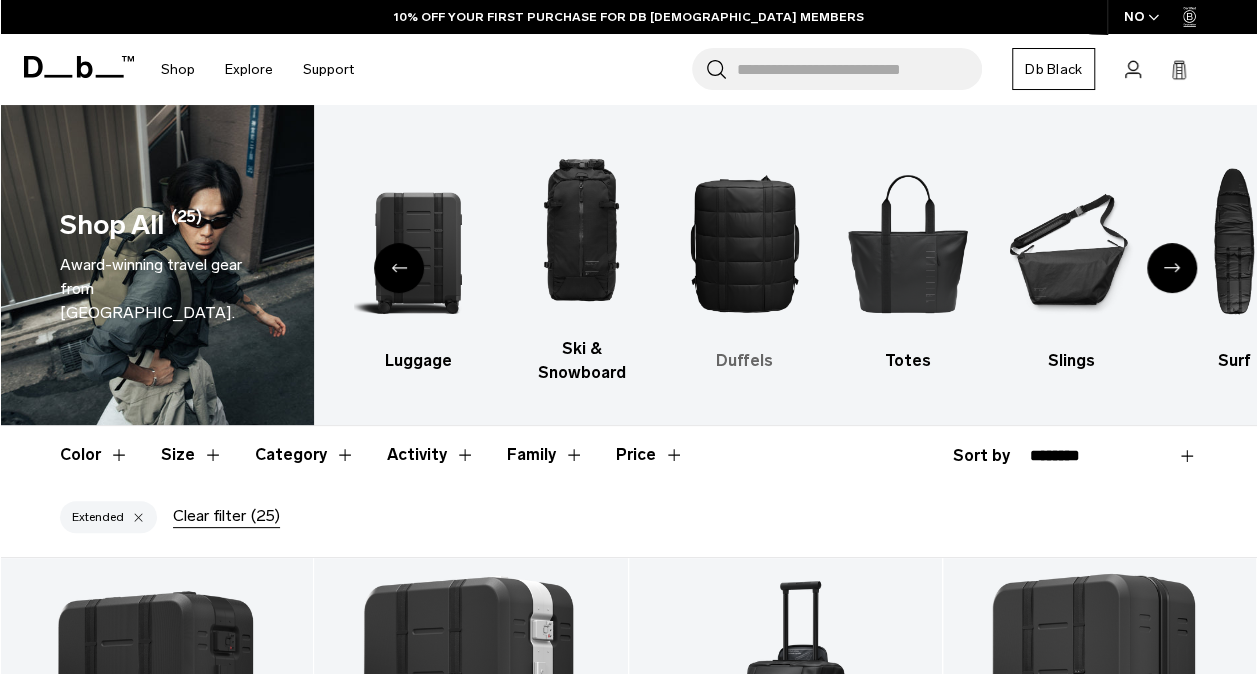 click at bounding box center [744, 243] 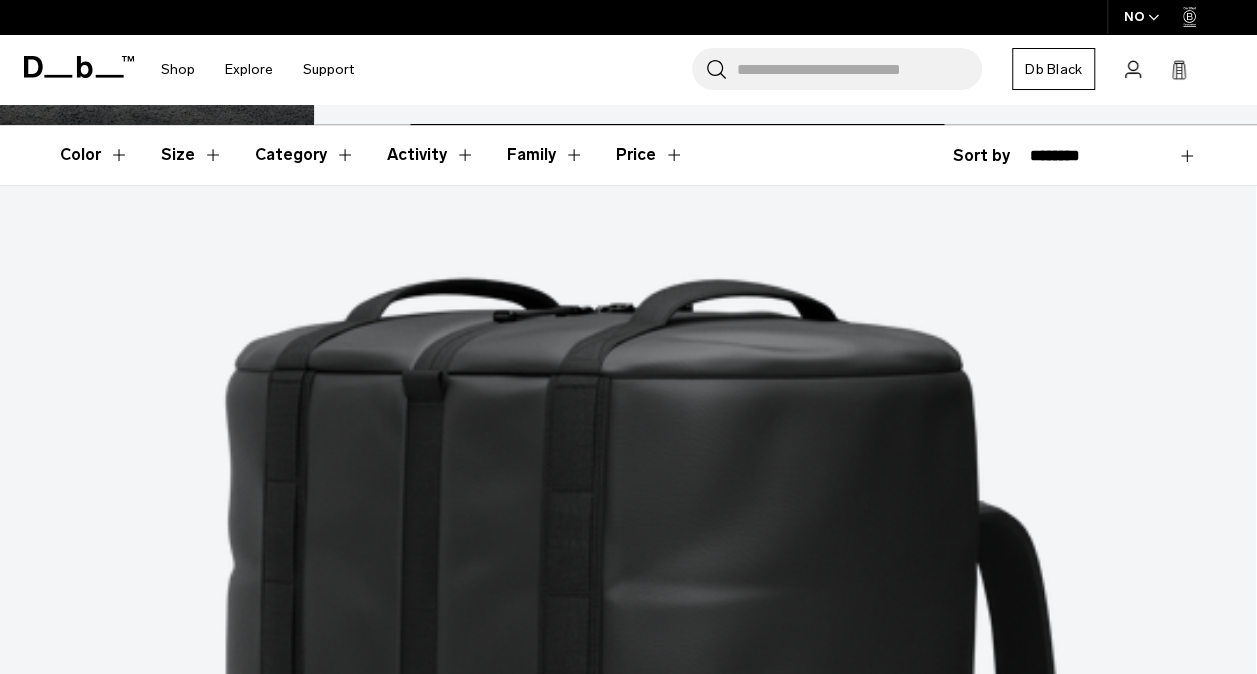 scroll, scrollTop: 300, scrollLeft: 0, axis: vertical 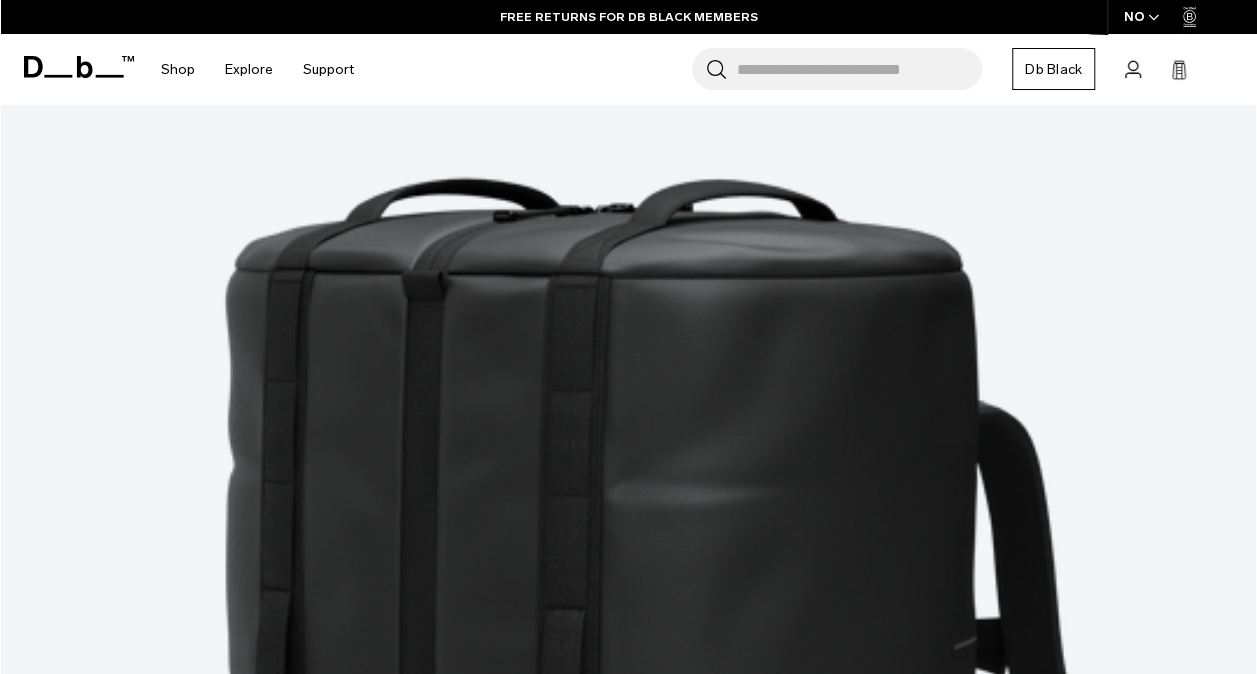 click on "Roamer Pro Split Duffel 50L
2.399 kr
4.8 star rating      38 Reviews" at bounding box center [628, 4635] 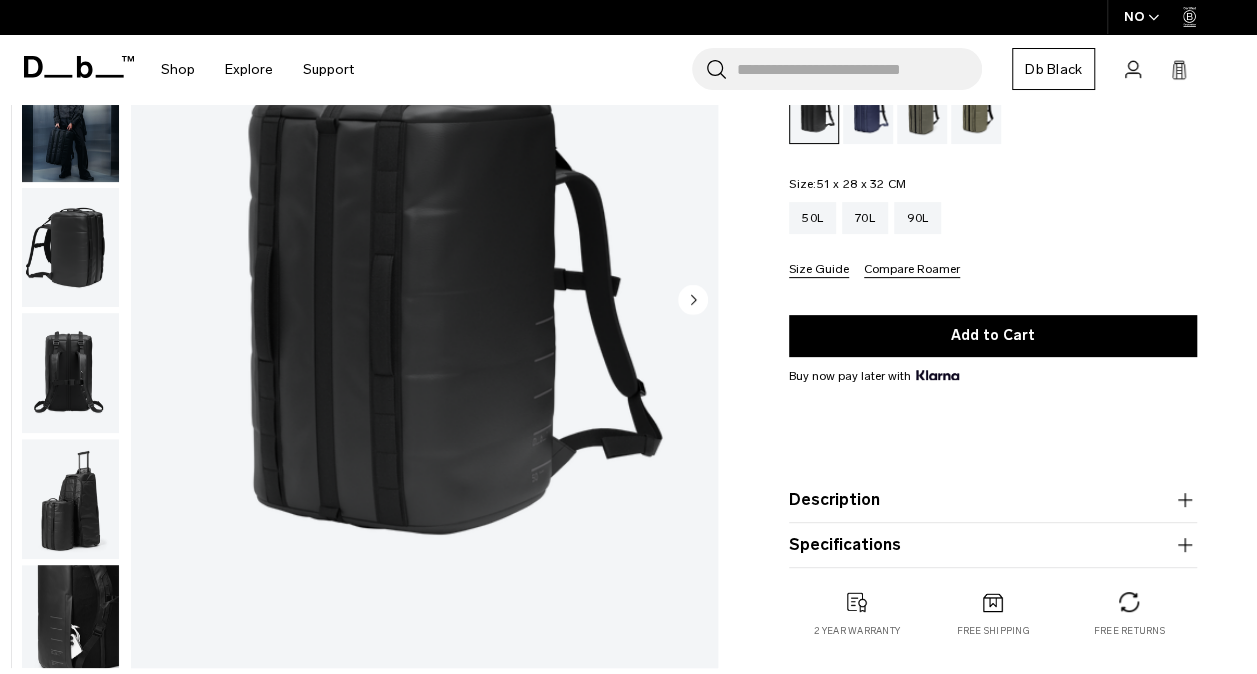scroll, scrollTop: 200, scrollLeft: 0, axis: vertical 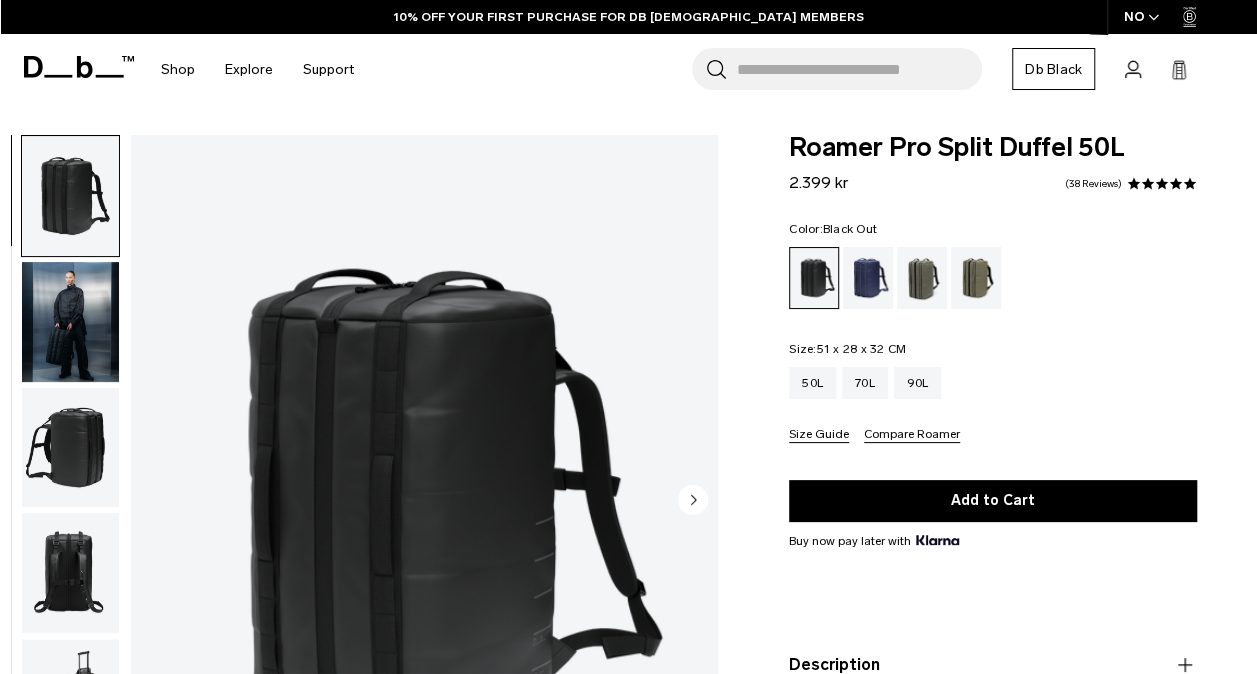 click 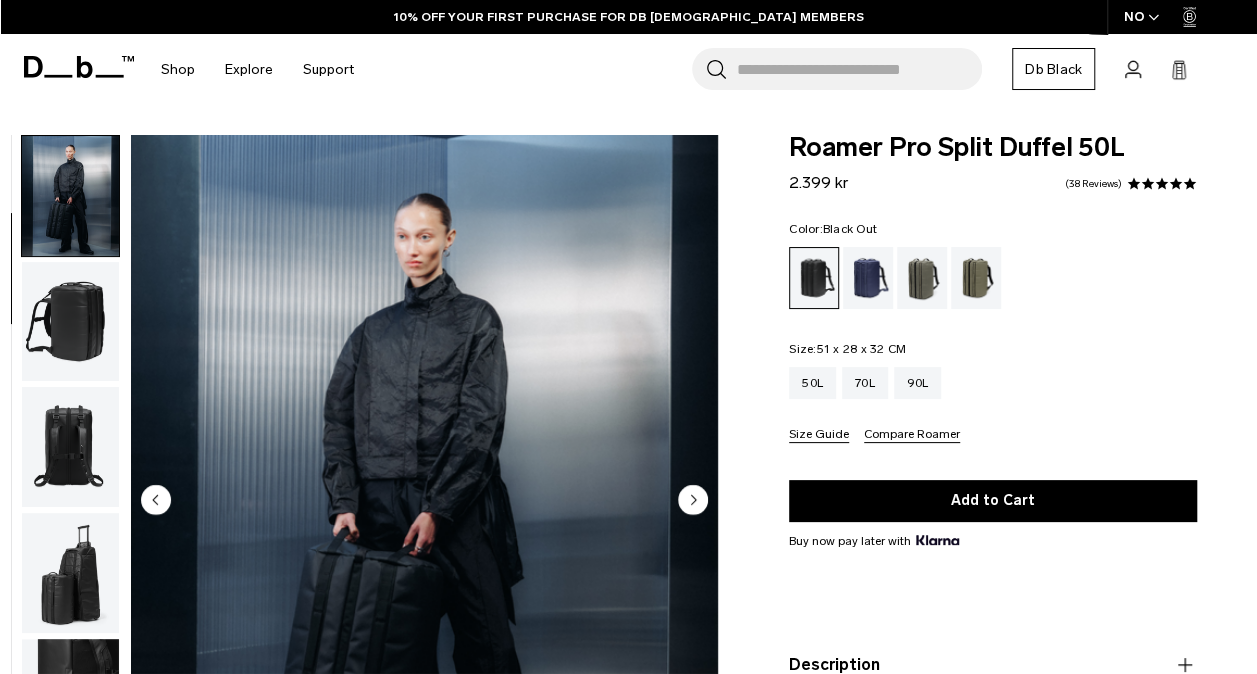 click 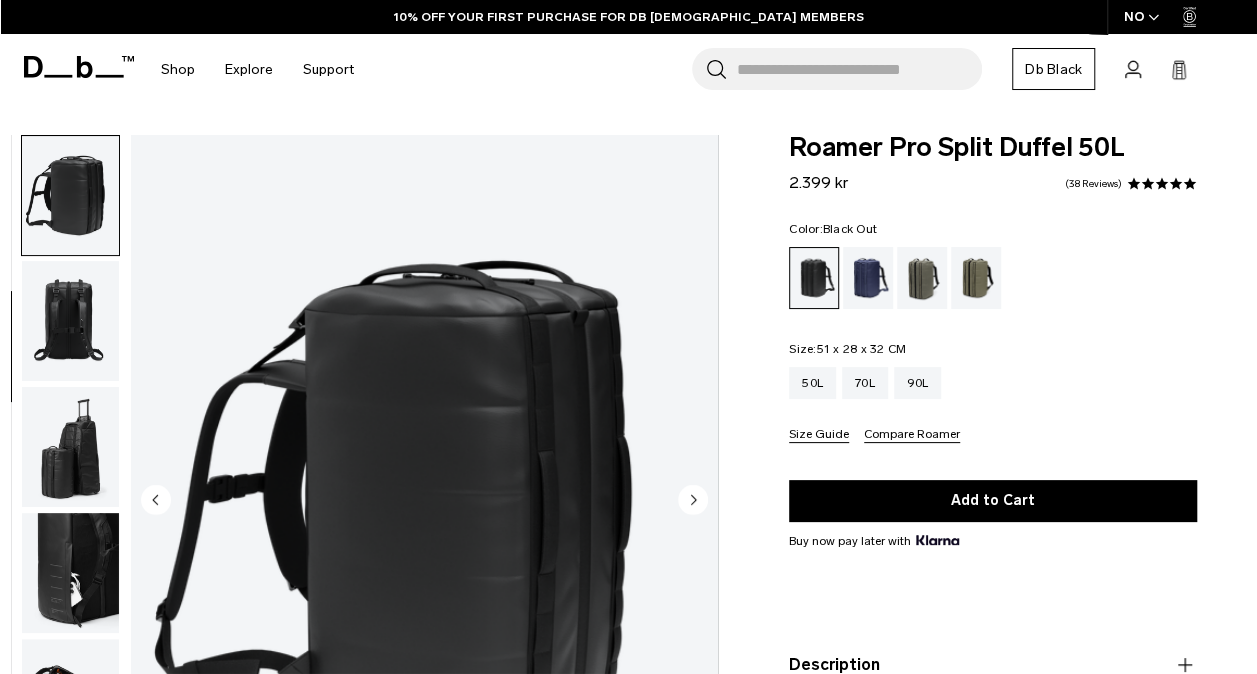 click 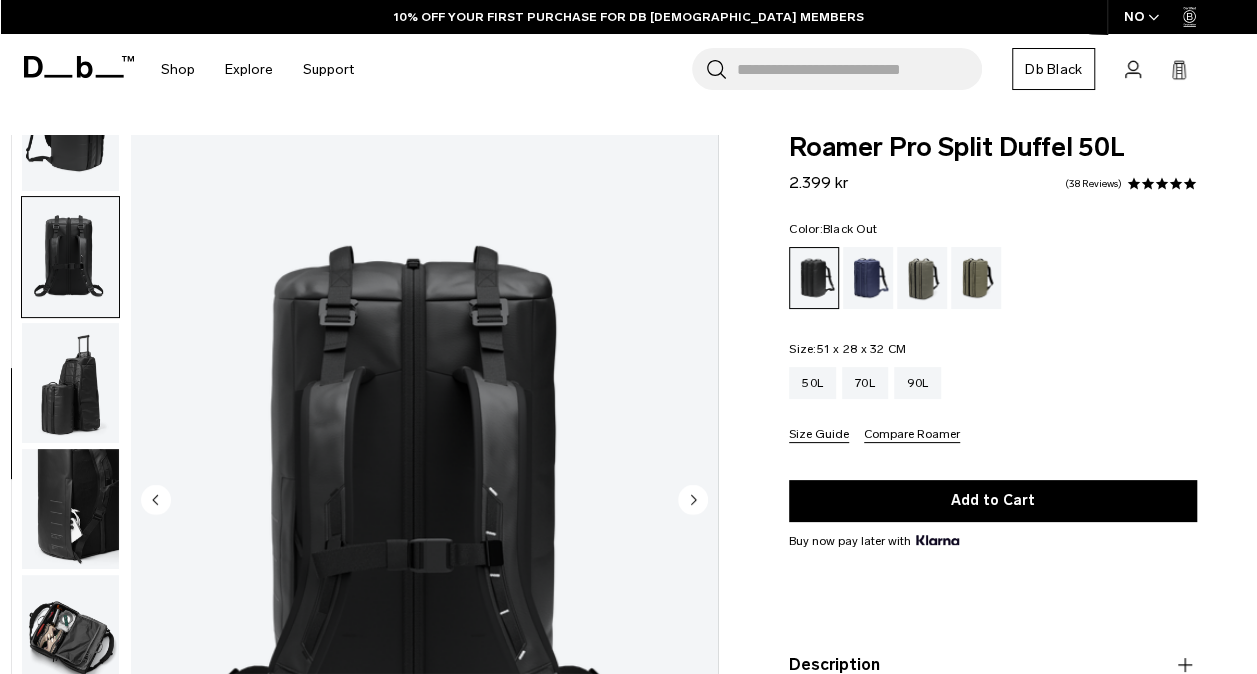 scroll, scrollTop: 378, scrollLeft: 0, axis: vertical 